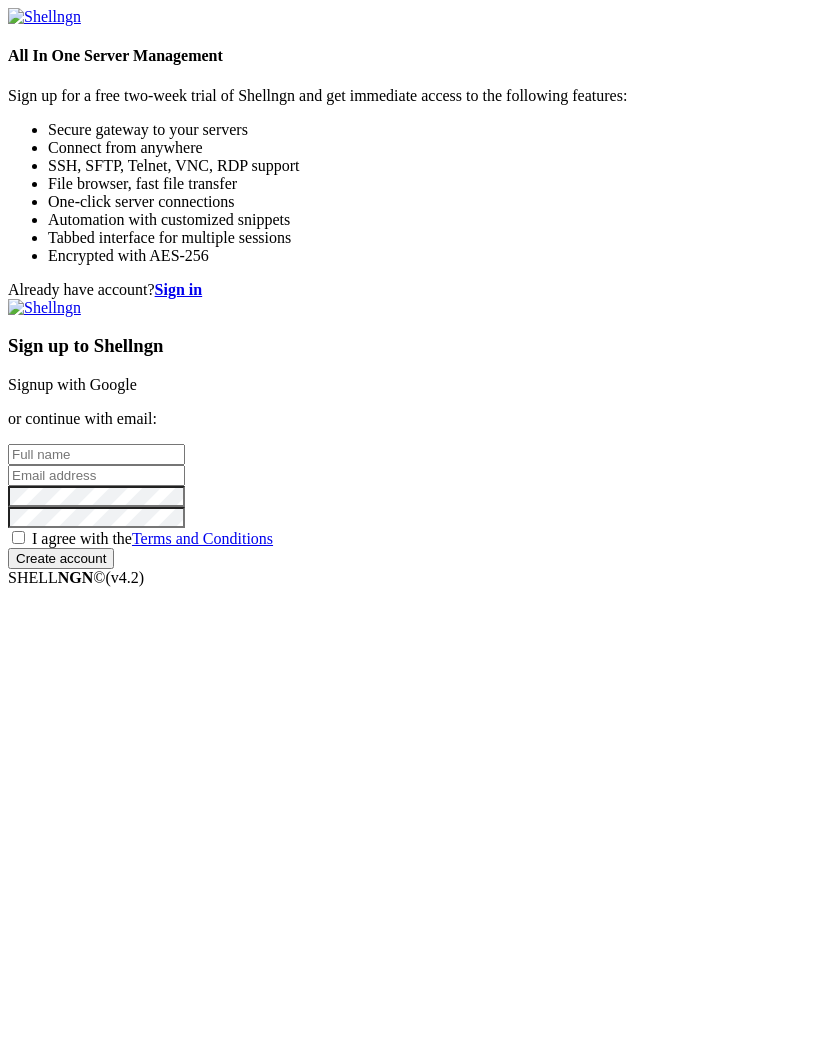 scroll, scrollTop: 0, scrollLeft: 0, axis: both 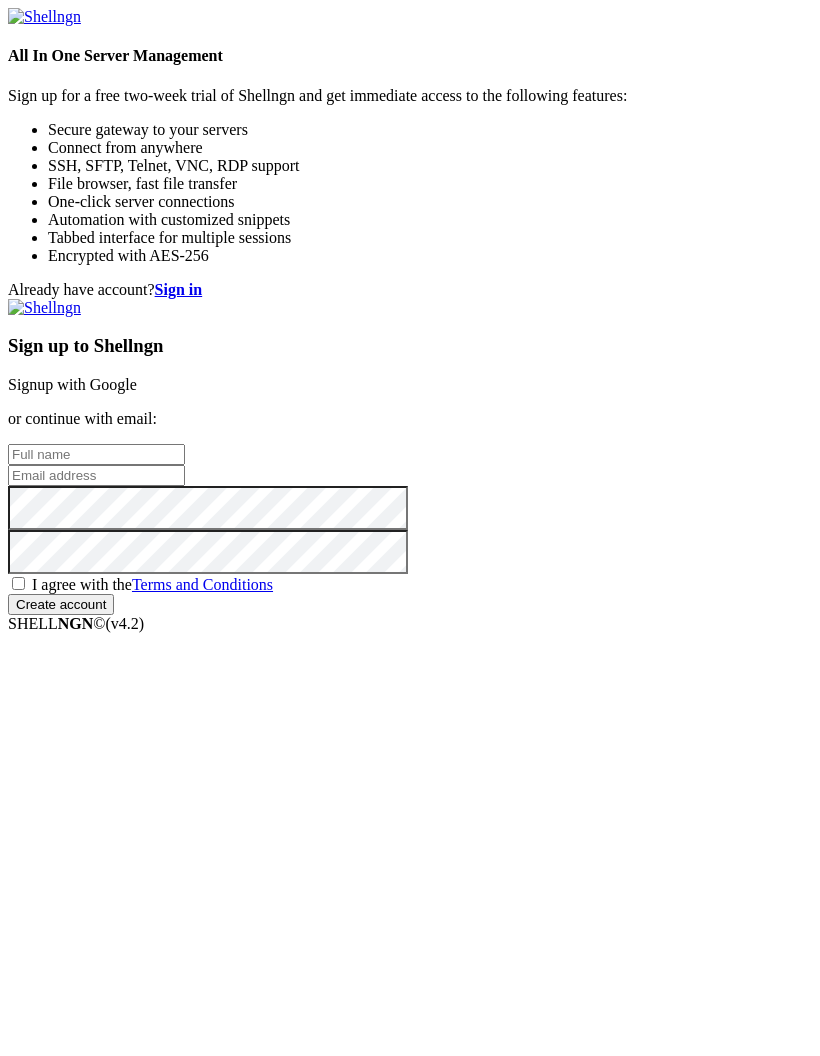 click on "Terms and
Conditions" at bounding box center [202, 584] 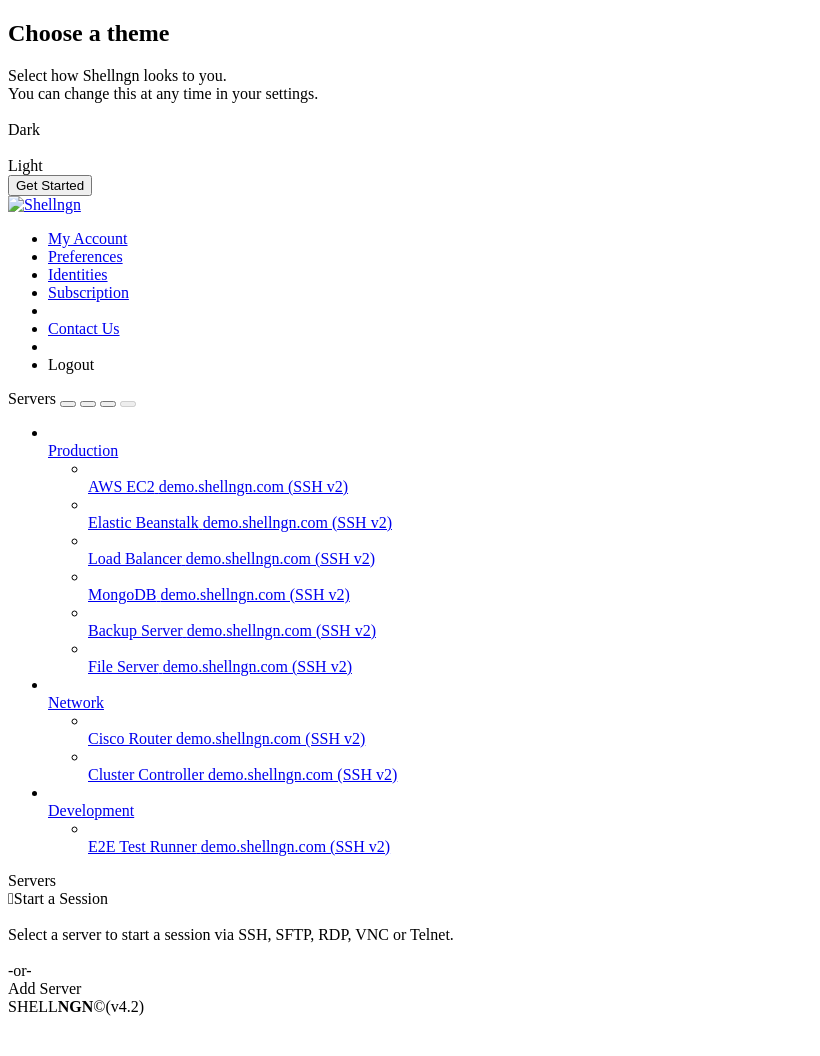 click on "Get Started" at bounding box center [50, 185] 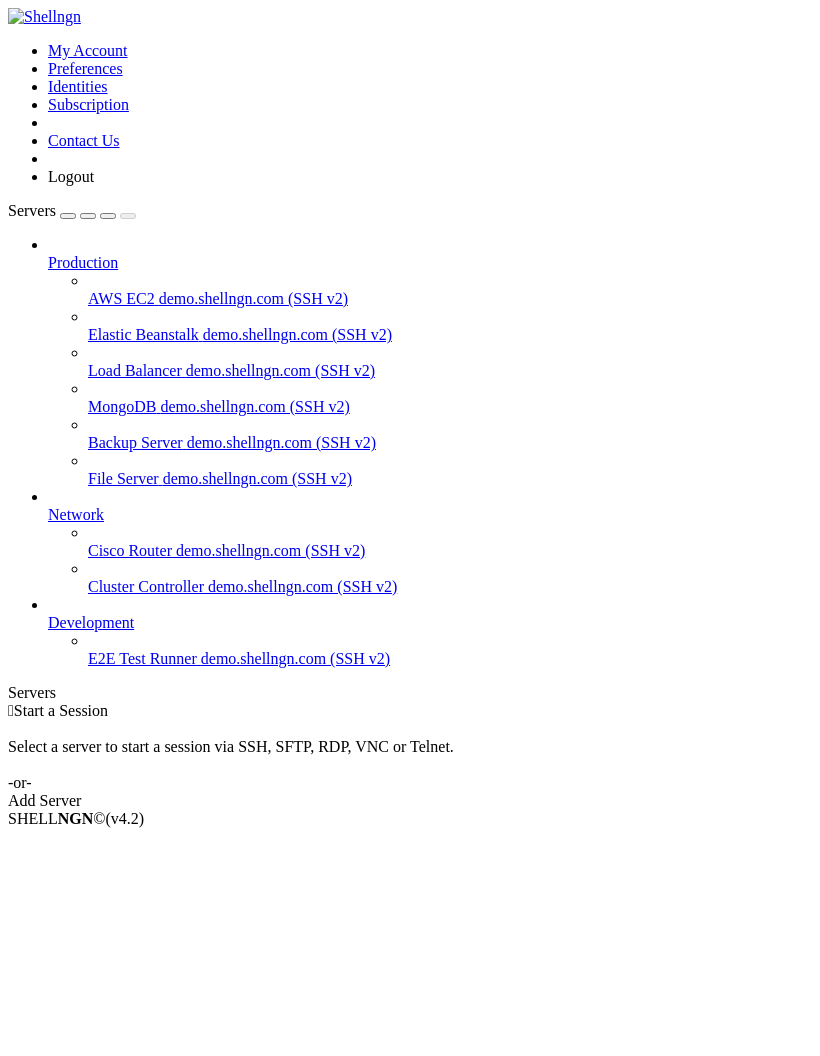 click at bounding box center (68, 216) 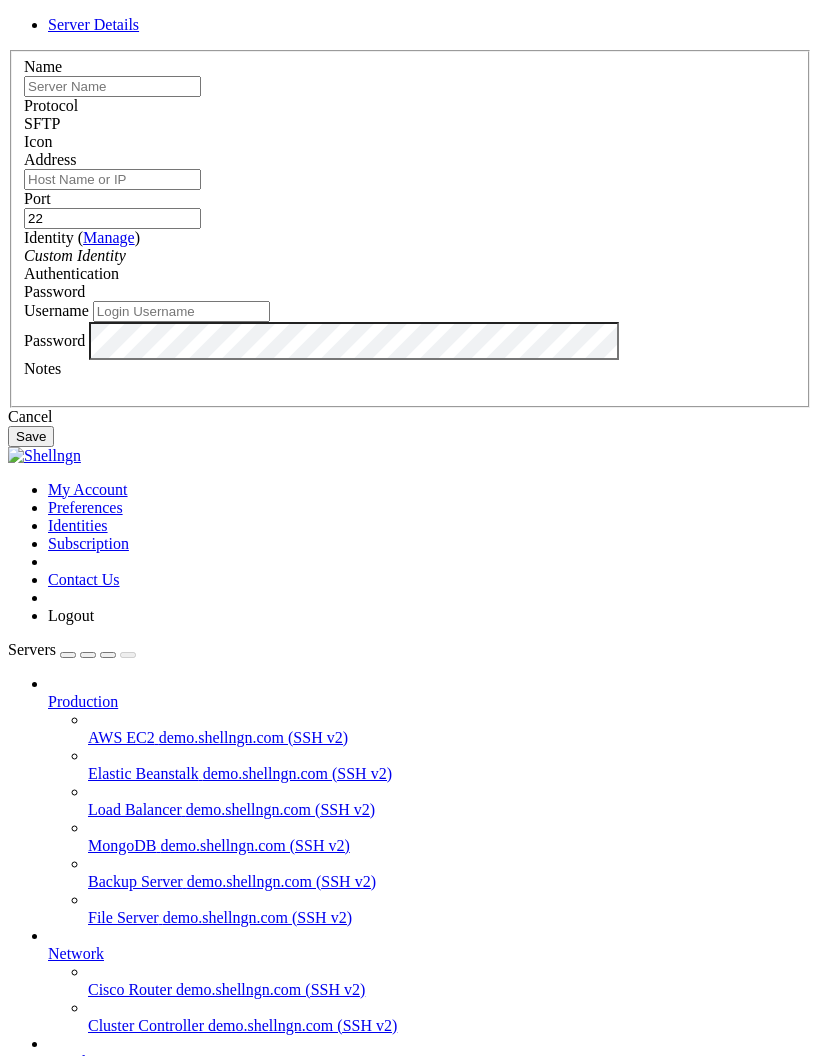 click at bounding box center [112, 86] 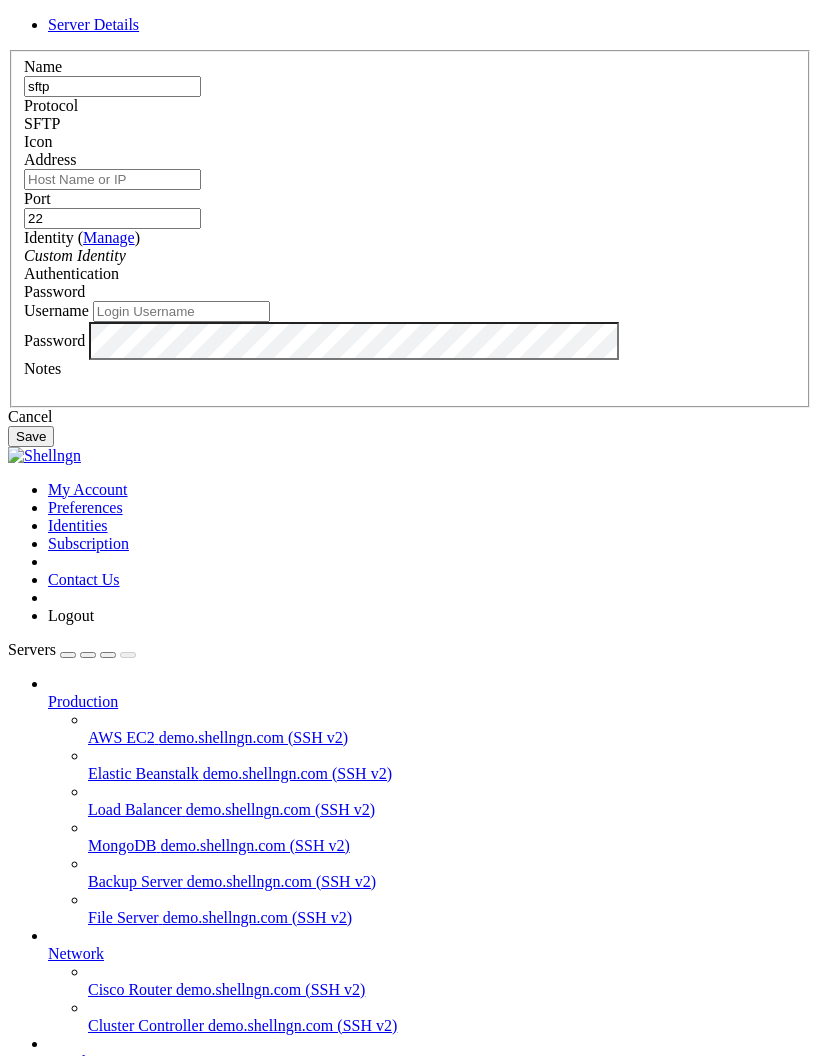 type on "sftp" 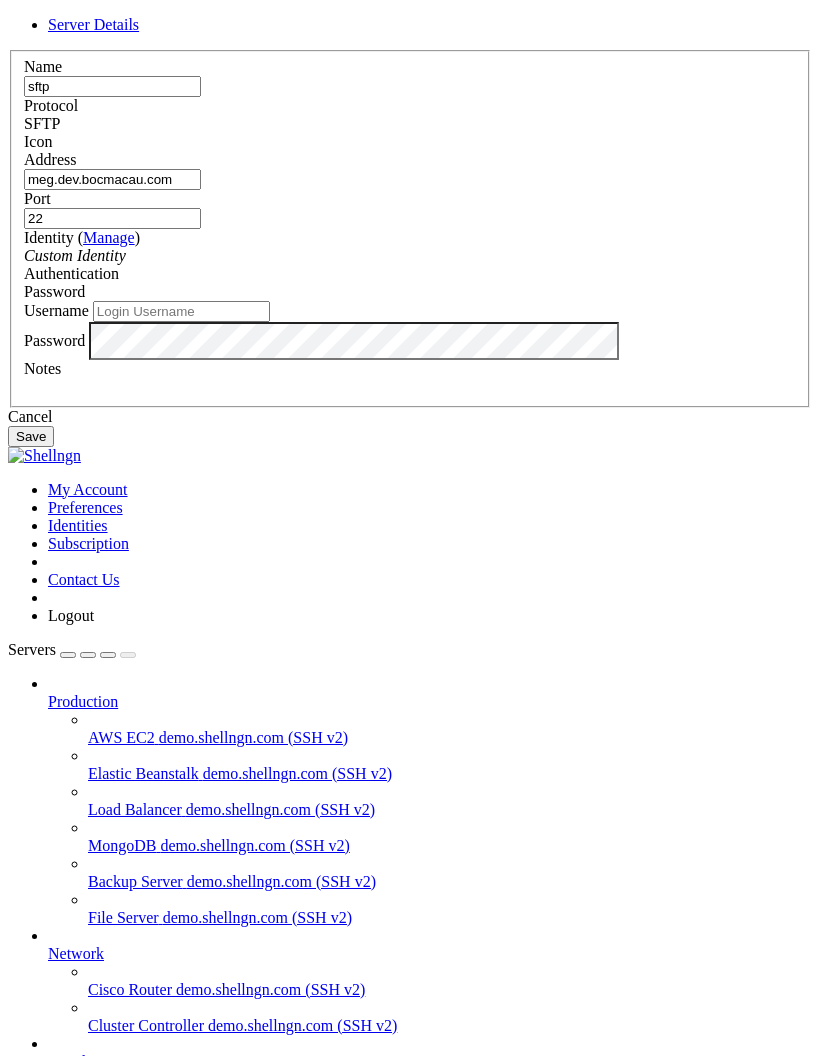 type on "meg.dev.bocmacau.com" 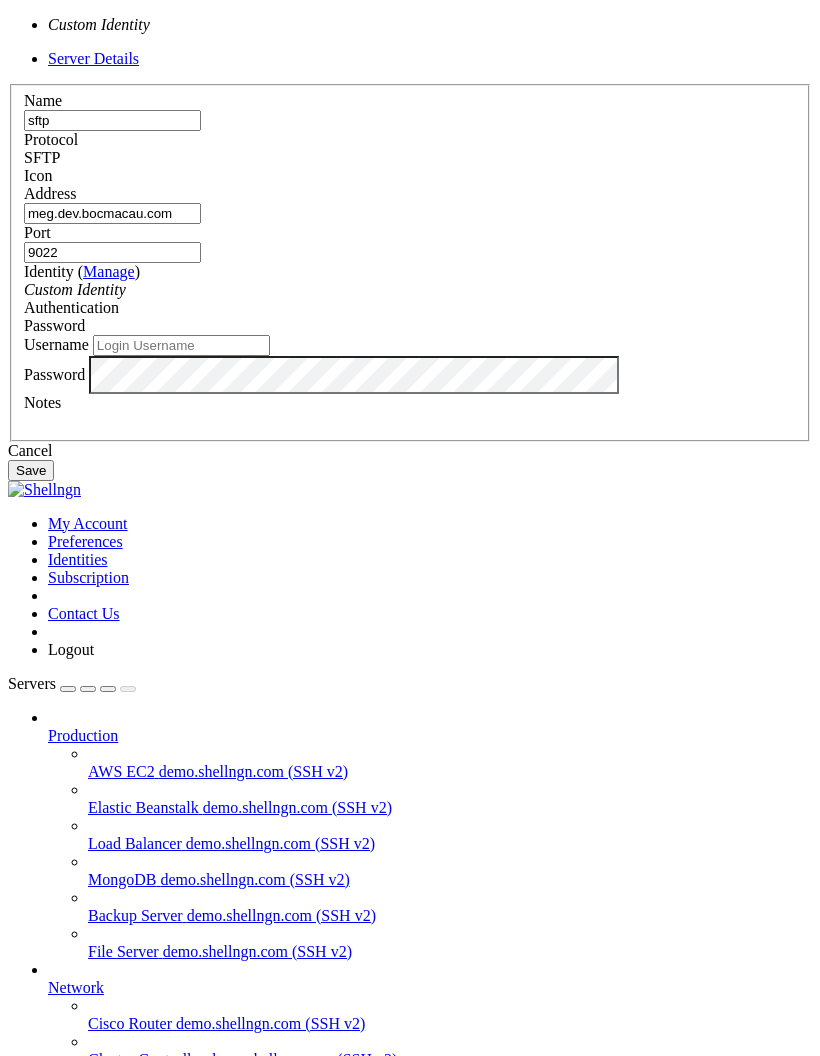 type on "9022" 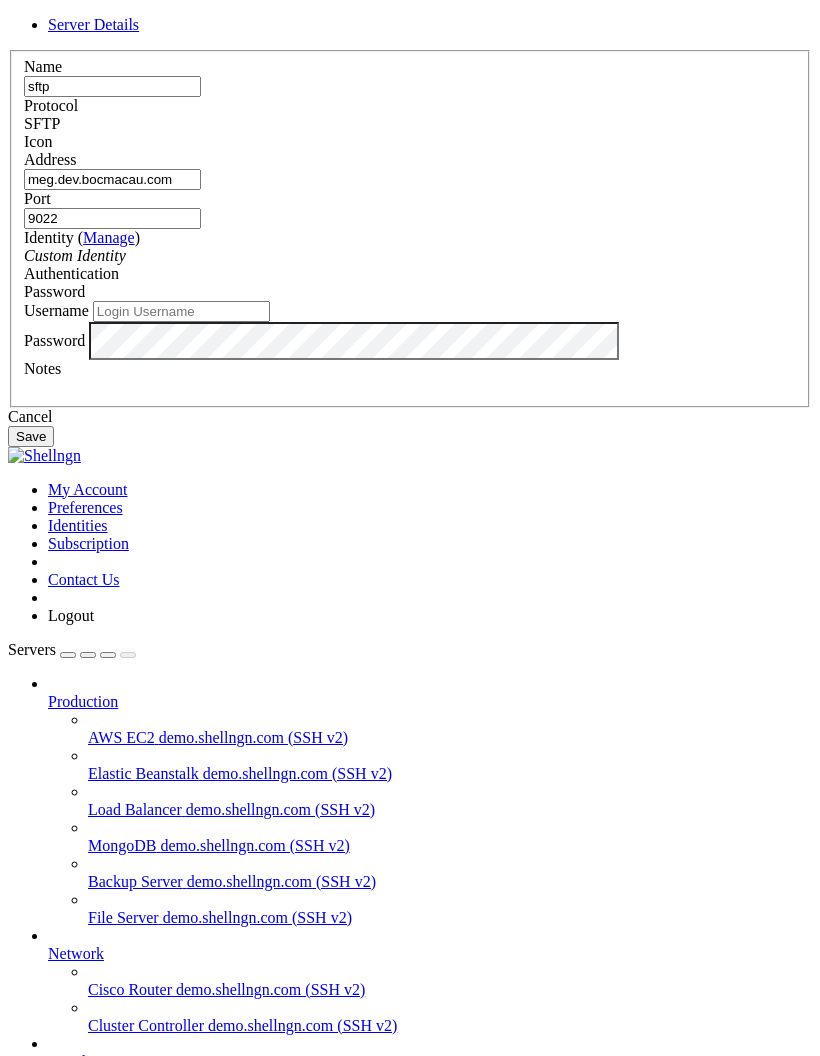 click on "Username" at bounding box center [181, 311] 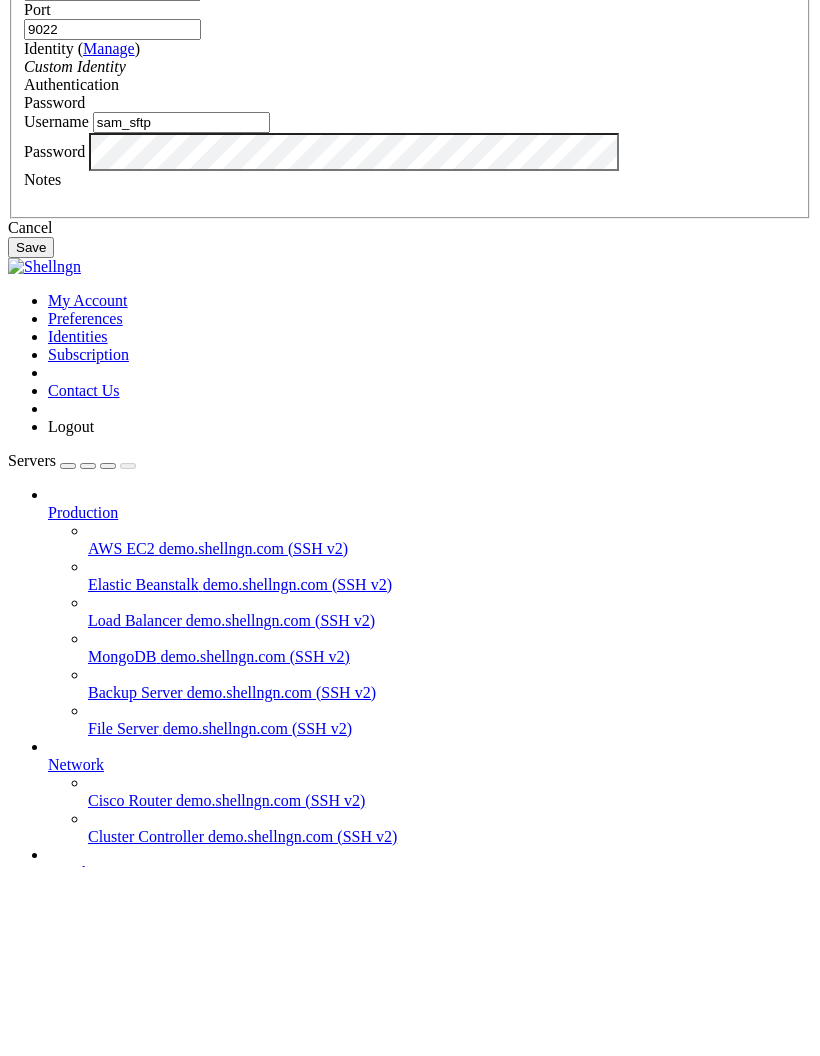 type on "sam_sftp" 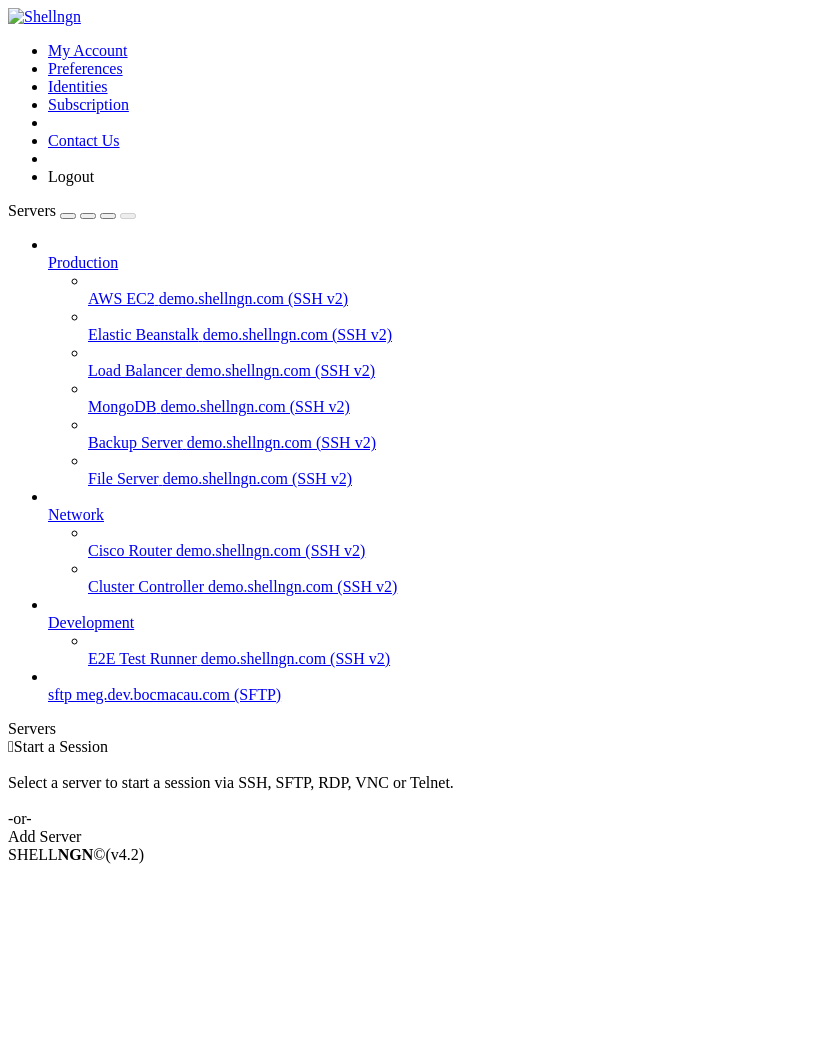 click on "meg.dev.bocmacau.com (SFTP)" at bounding box center (178, 694) 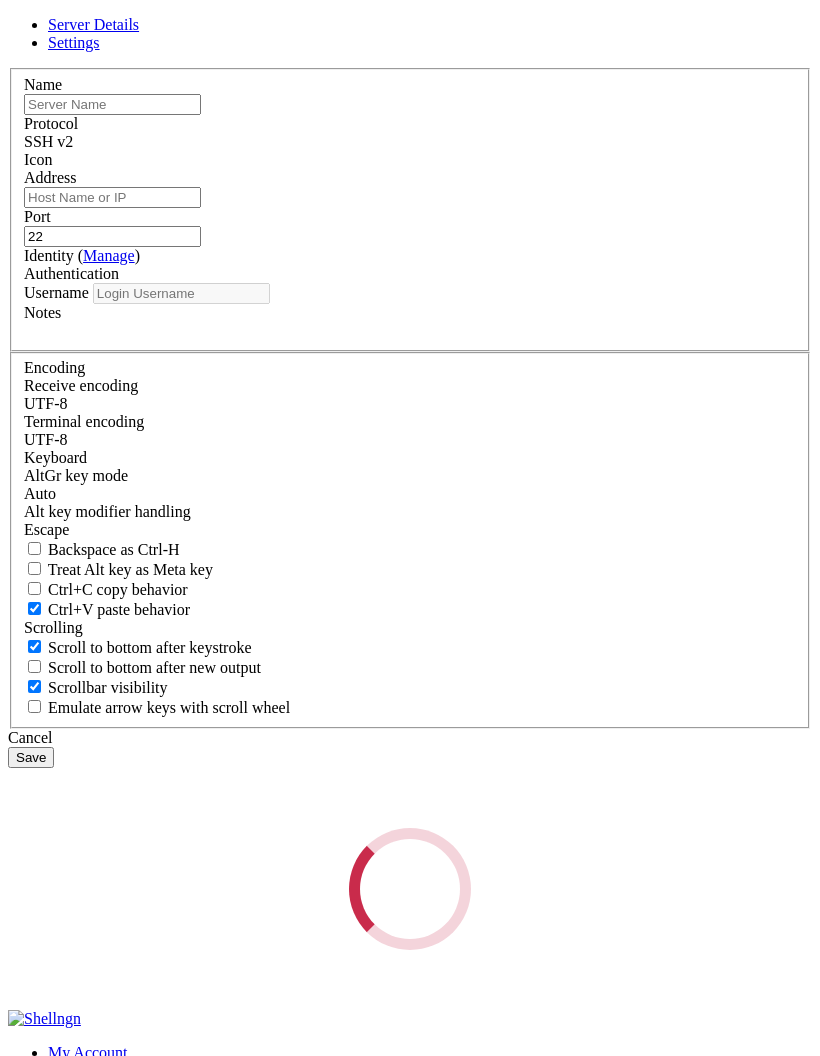 click on "Loading..." at bounding box center [410, 889] 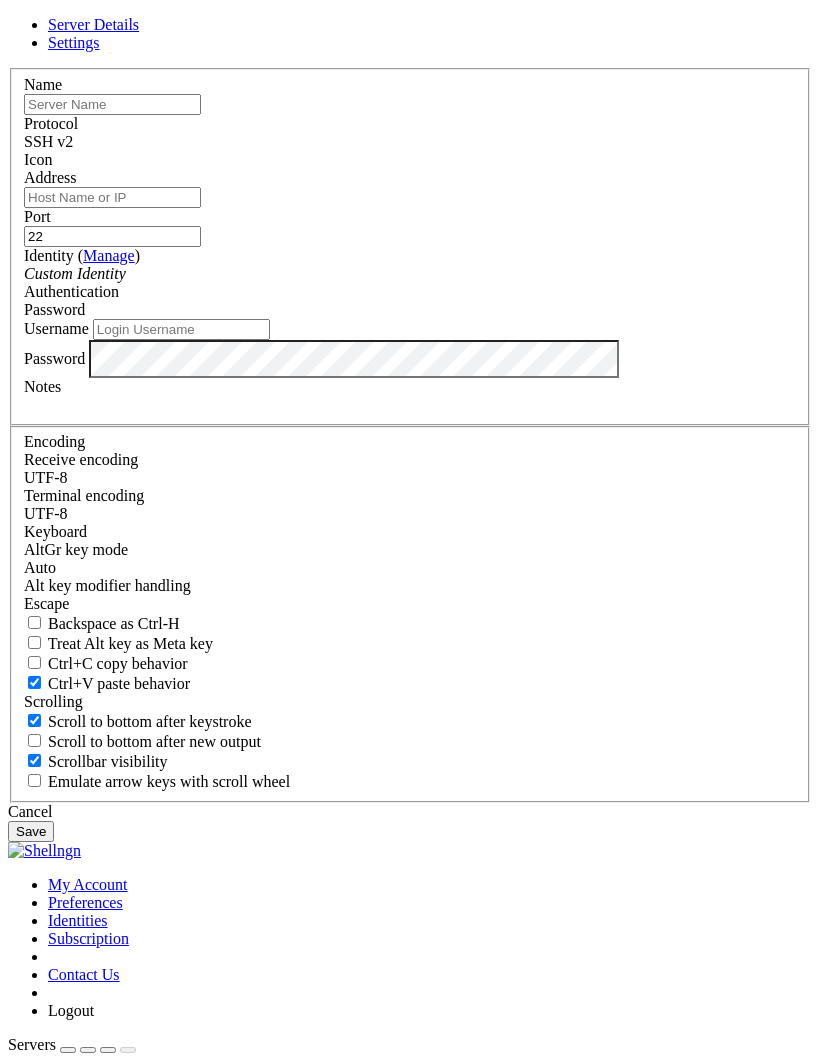 click at bounding box center [8, 68] 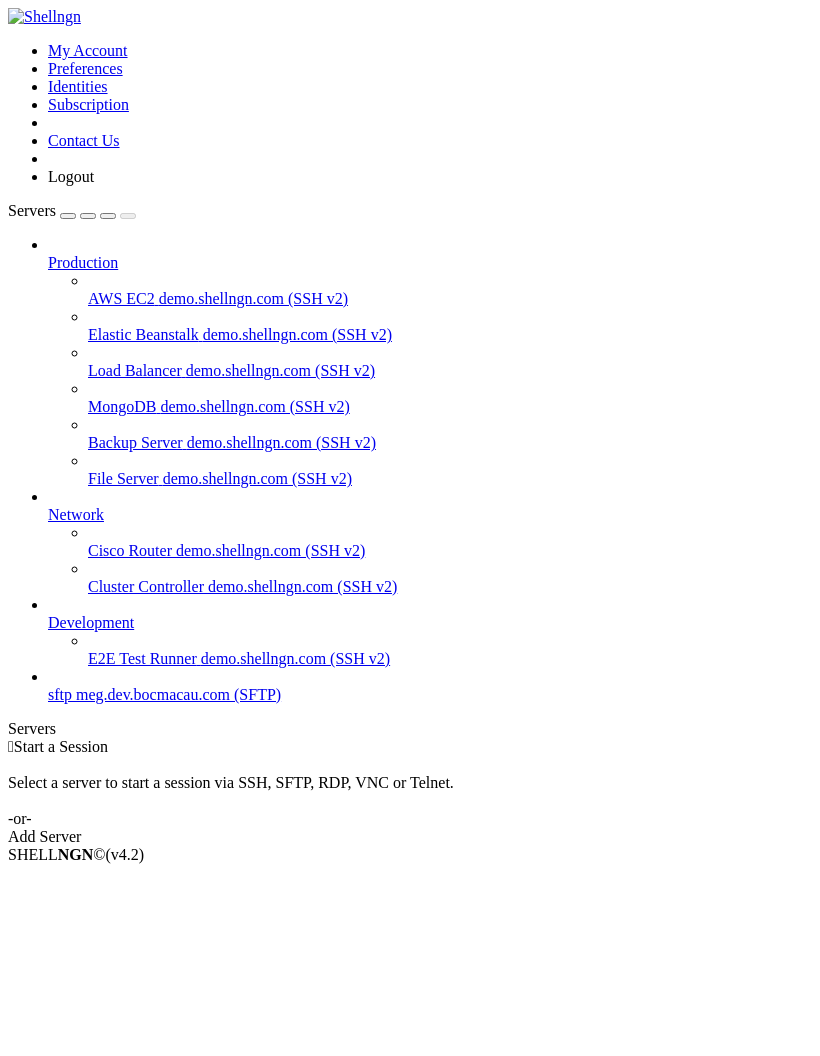 click at bounding box center (88, 216) 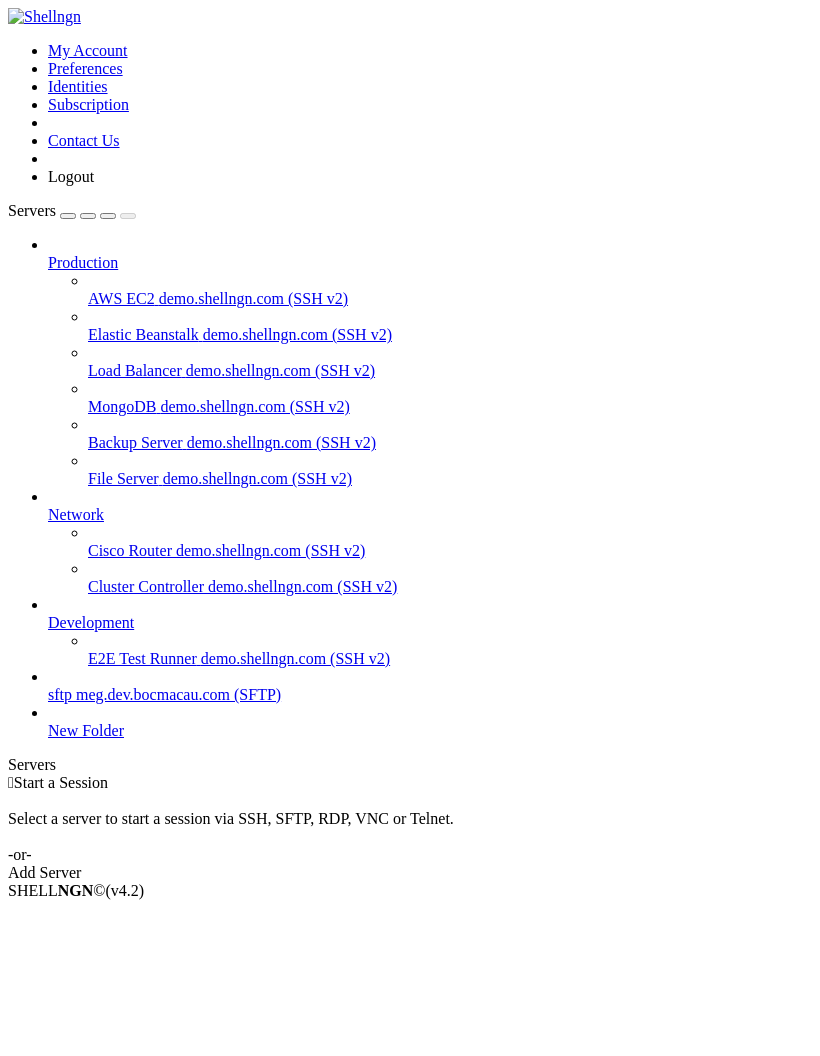 click on "sftp meg.dev.bocmacau.com (SFTP)" at bounding box center [430, 695] 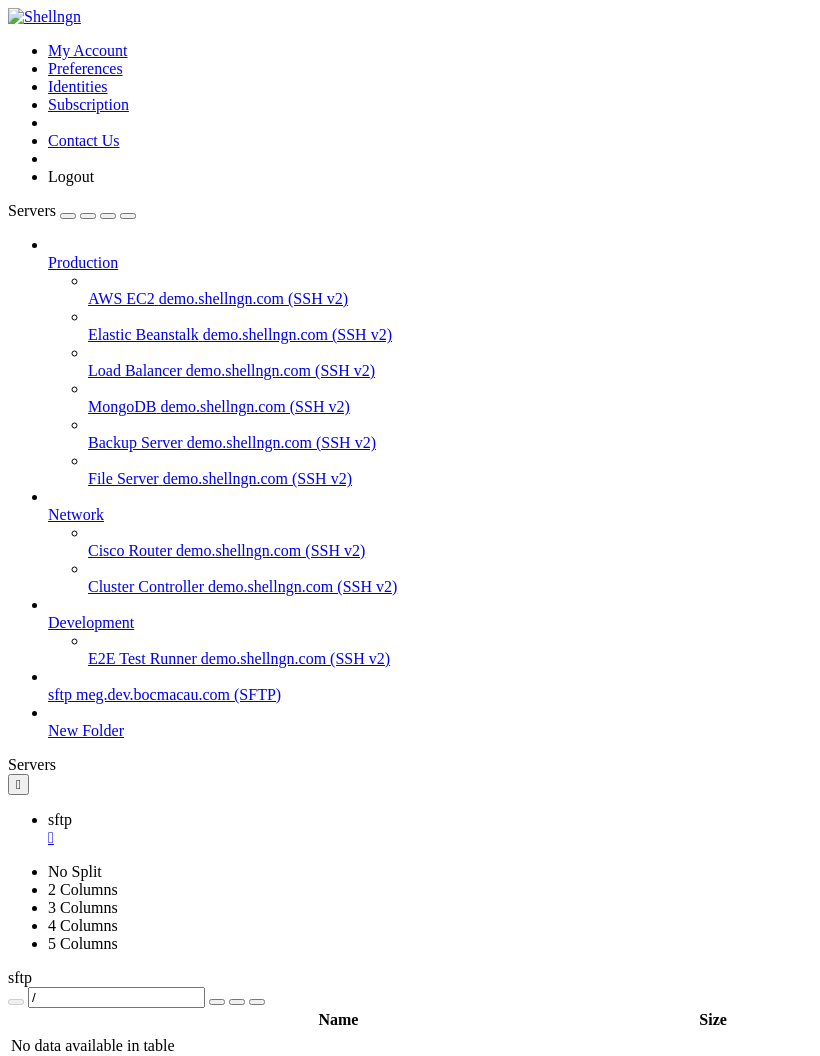 click on "Name Size
No data available in table" at bounding box center (410, 1489) 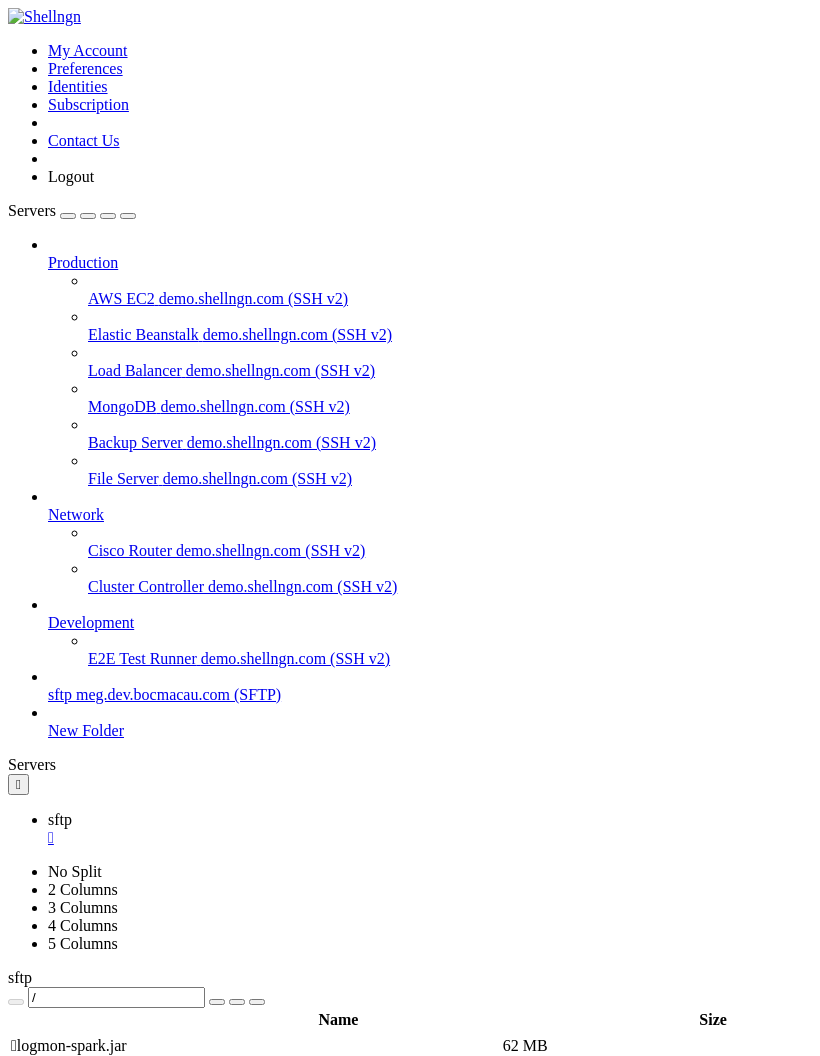 click on "Reconnect" at bounding box center (48, 2086) 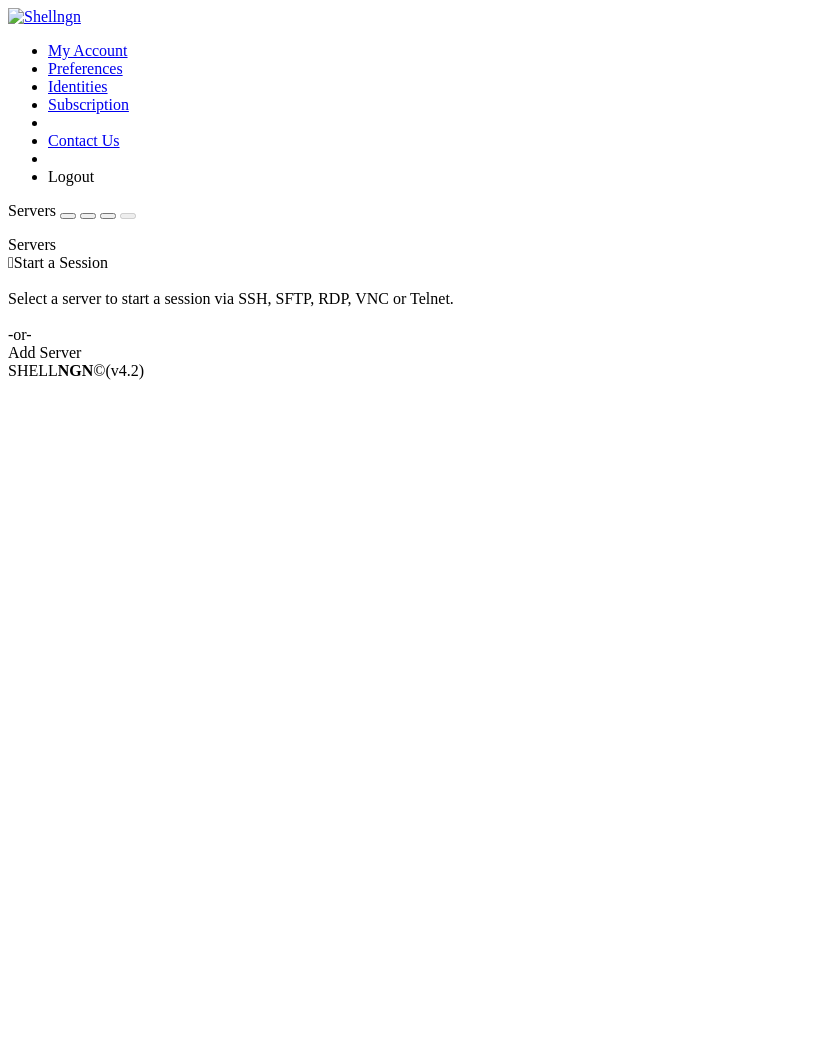 scroll, scrollTop: 0, scrollLeft: 0, axis: both 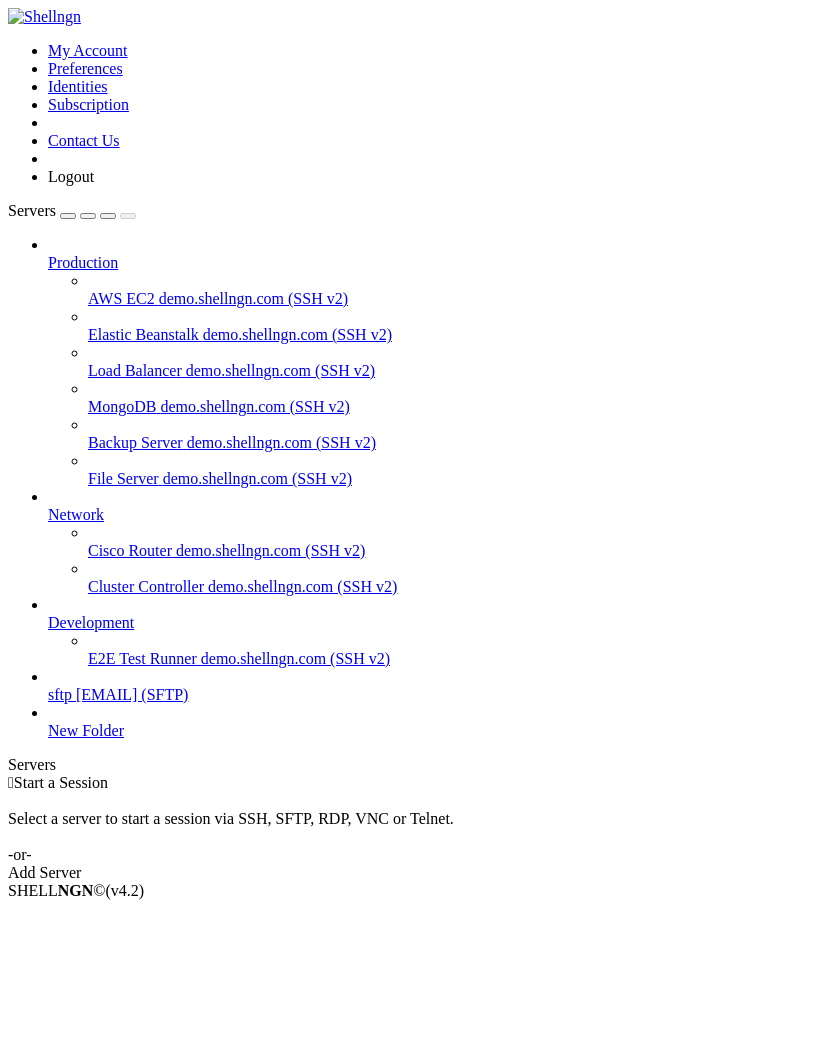 click on "meg.dev.bocmacau.com (SFTP)" at bounding box center [132, 694] 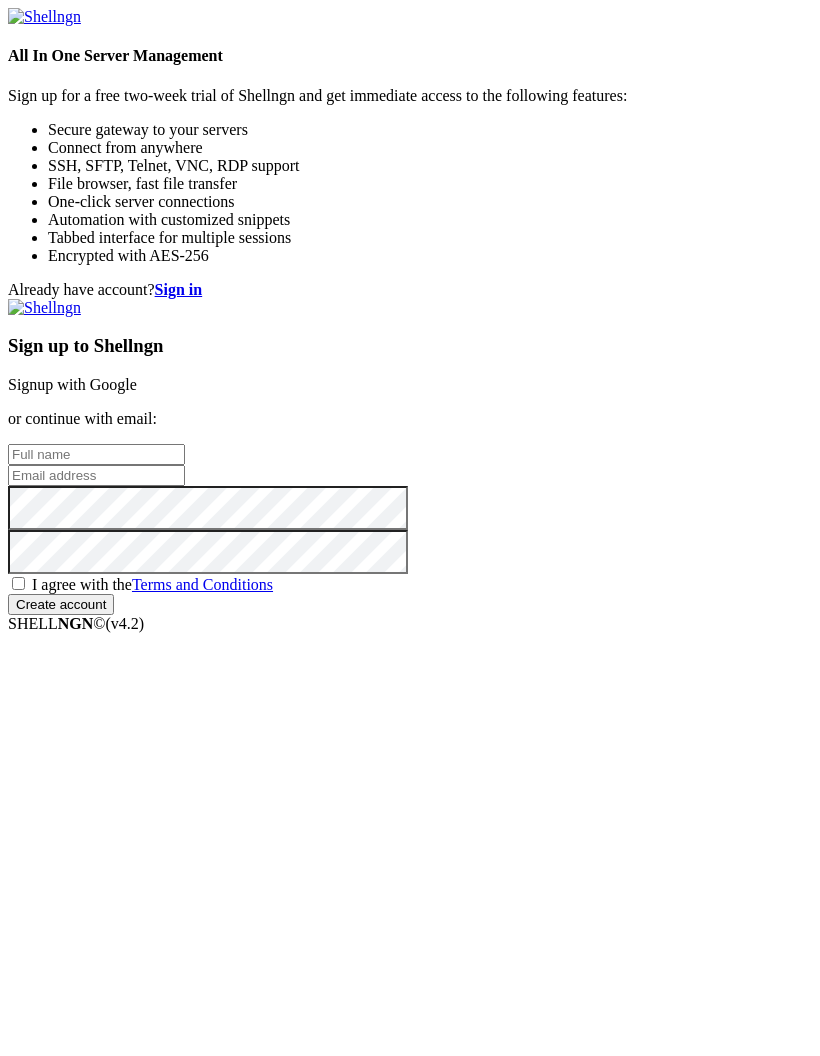 click on "Already have account?
Sign in
Sign up to Shellngn
Signup with Google
or continue with email:
I agree with the   Terms and
Conditions
Create account" at bounding box center (410, 448) 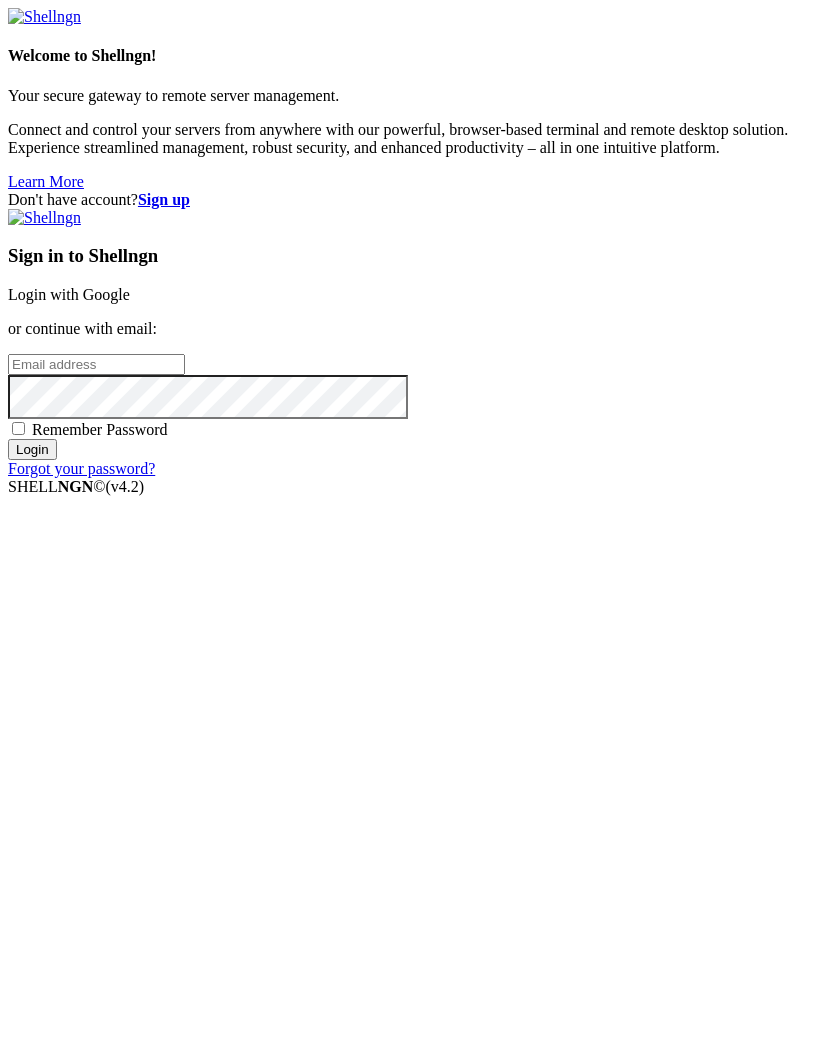 click at bounding box center [96, 364] 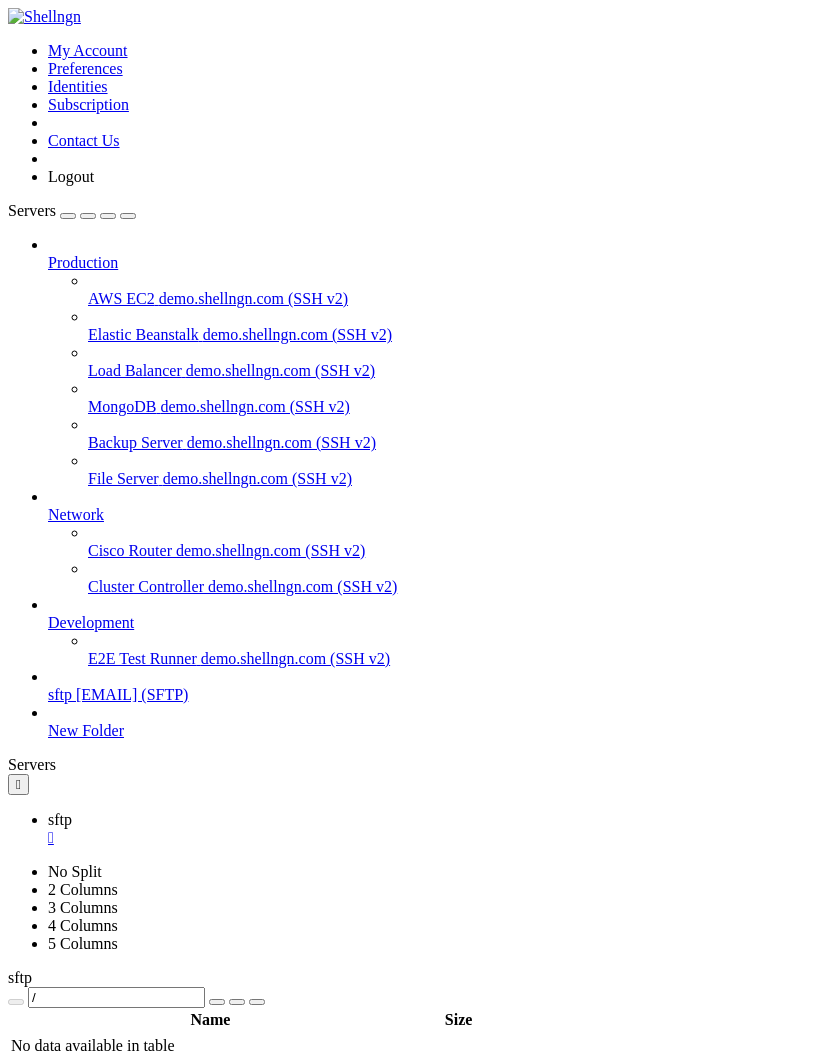click on "meg.dev.bocmacau.com (SFTP)" at bounding box center [132, 694] 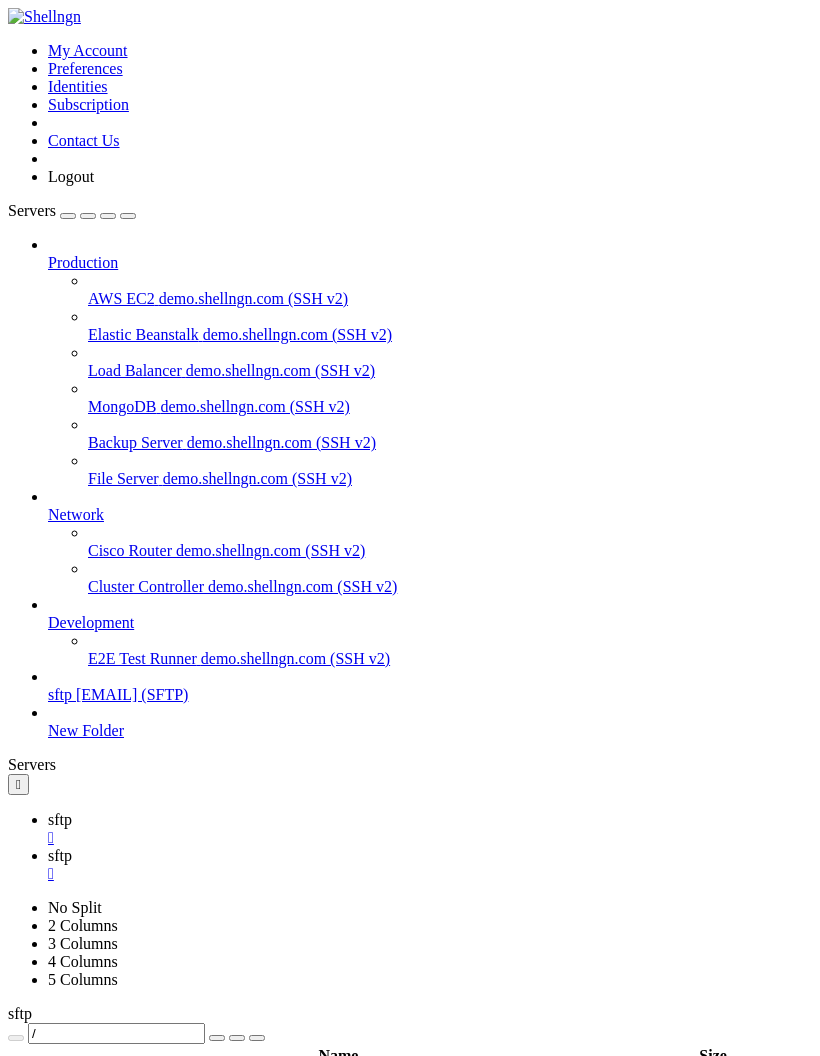 click on "Reconnect" at bounding box center [48, 3257] 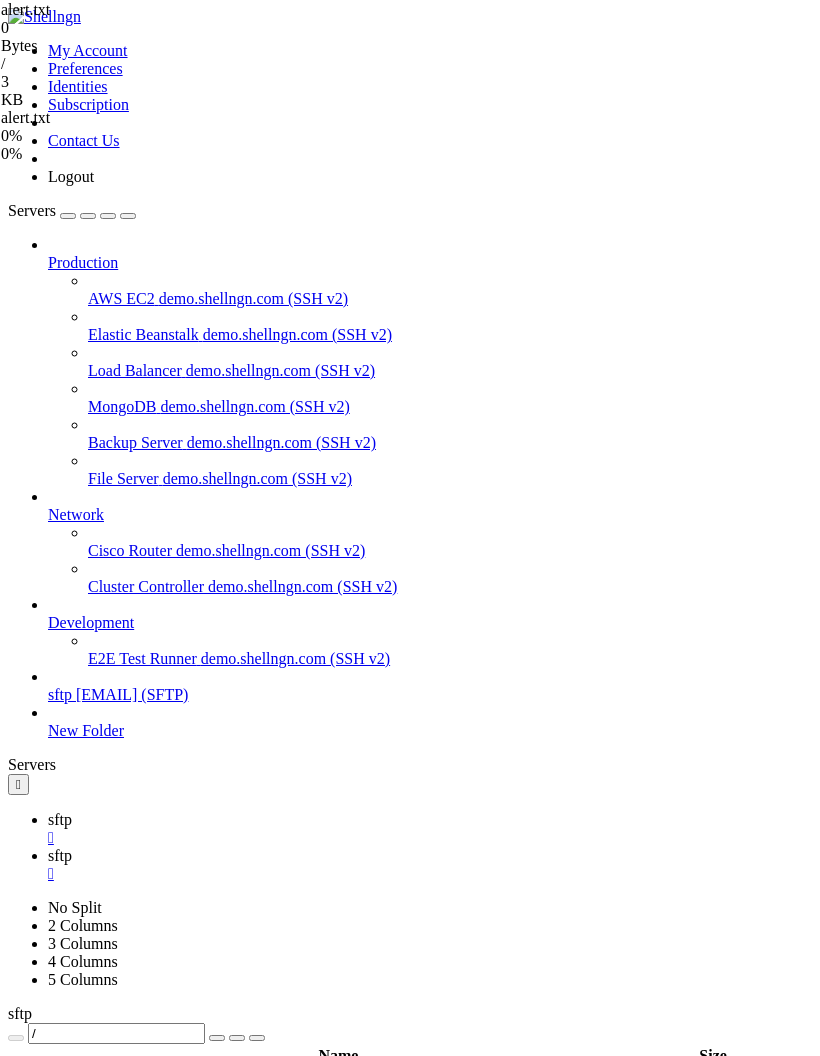 click at bounding box center (662, 2232) 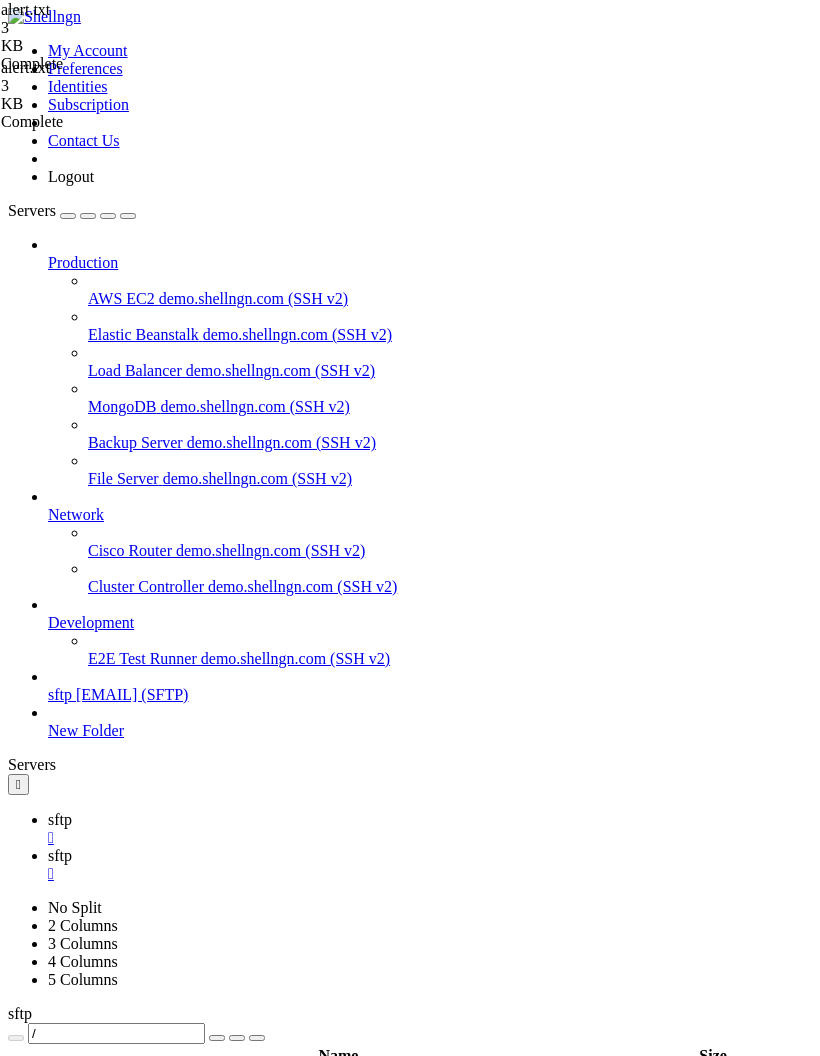click at bounding box center [662, 2232] 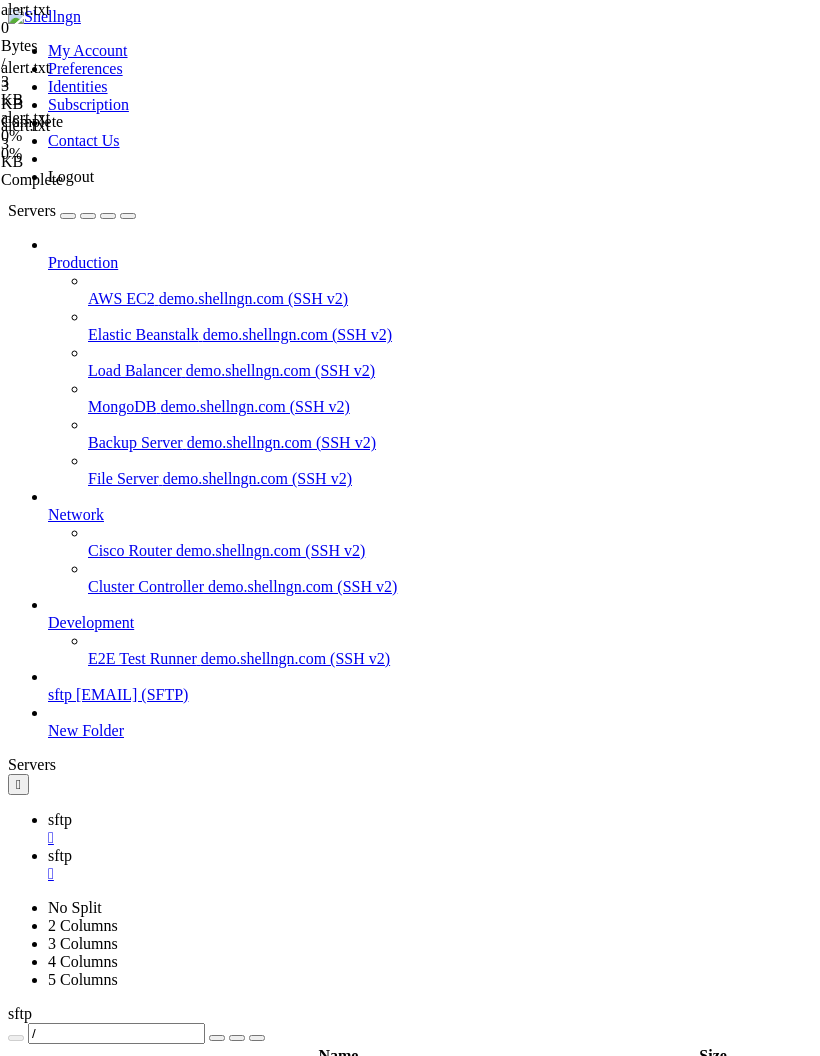 click at bounding box center [662, 2232] 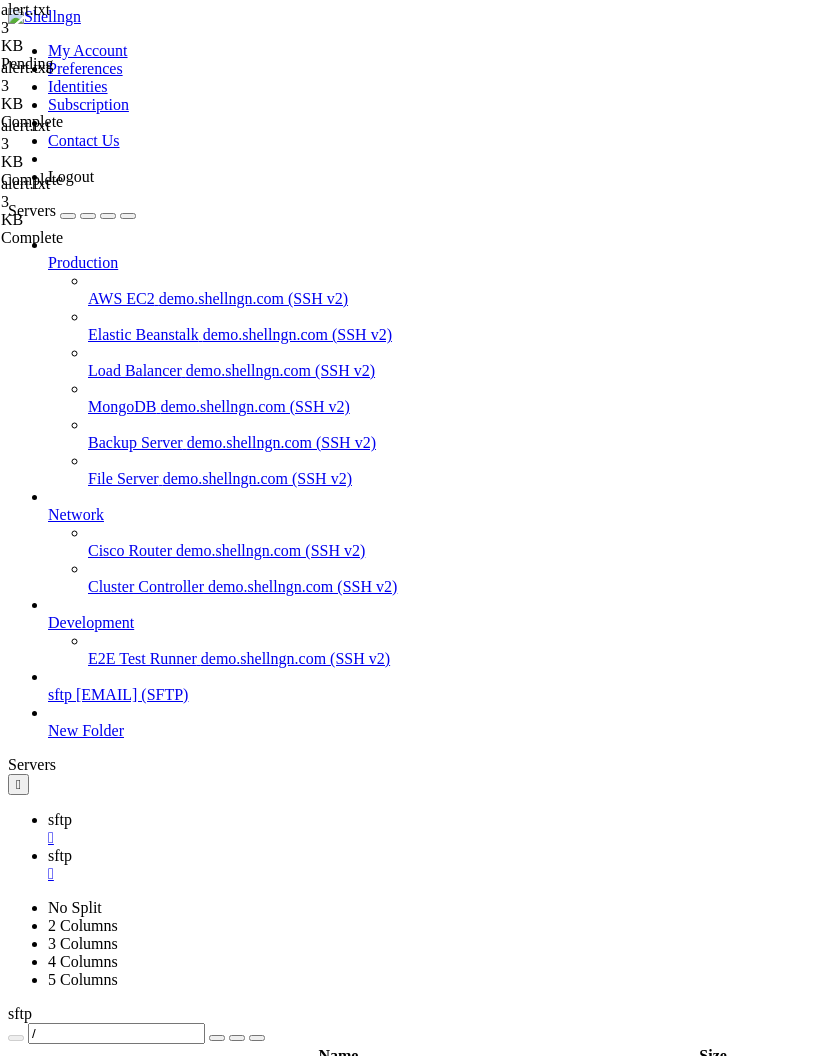 scroll, scrollTop: 0, scrollLeft: 151, axis: horizontal 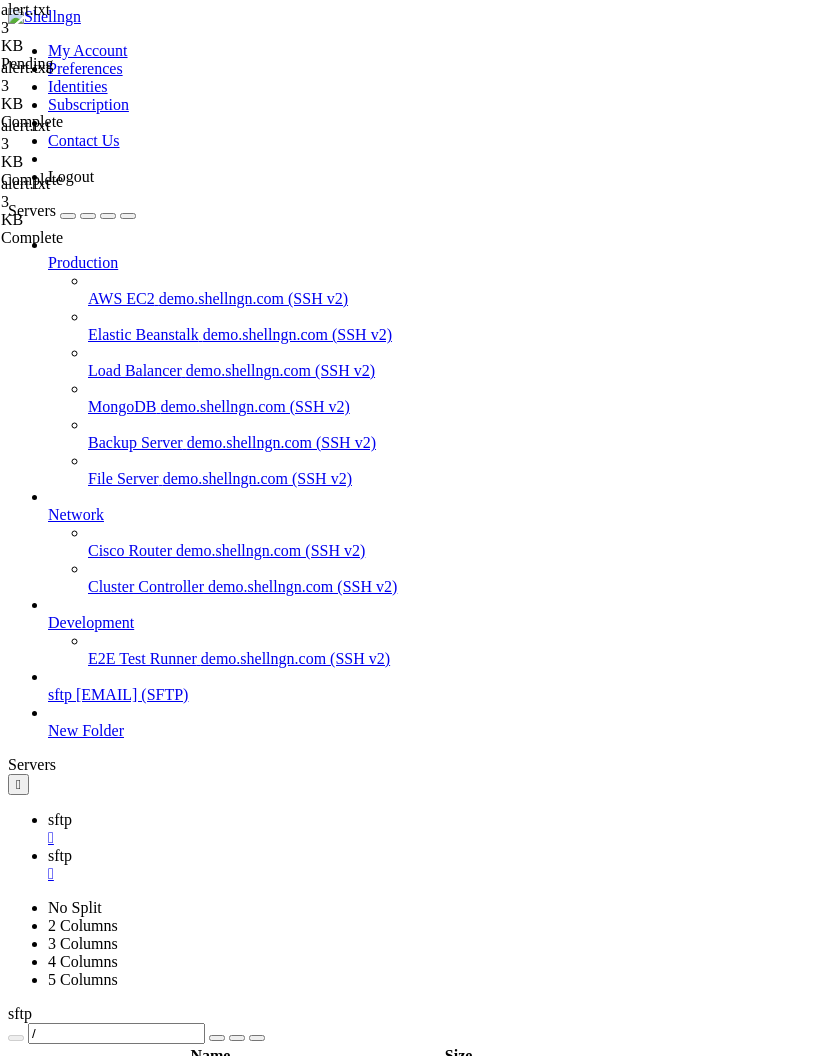 click at bounding box center [8, 42] 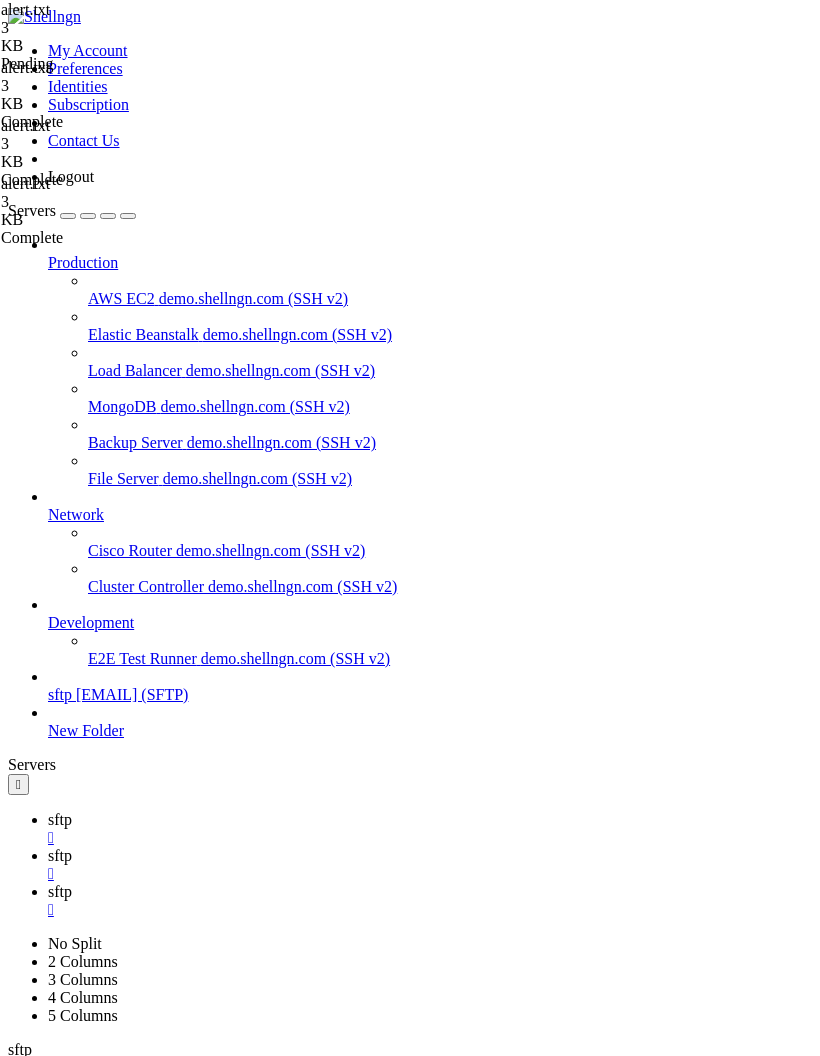 click at bounding box center (257, 3349) 